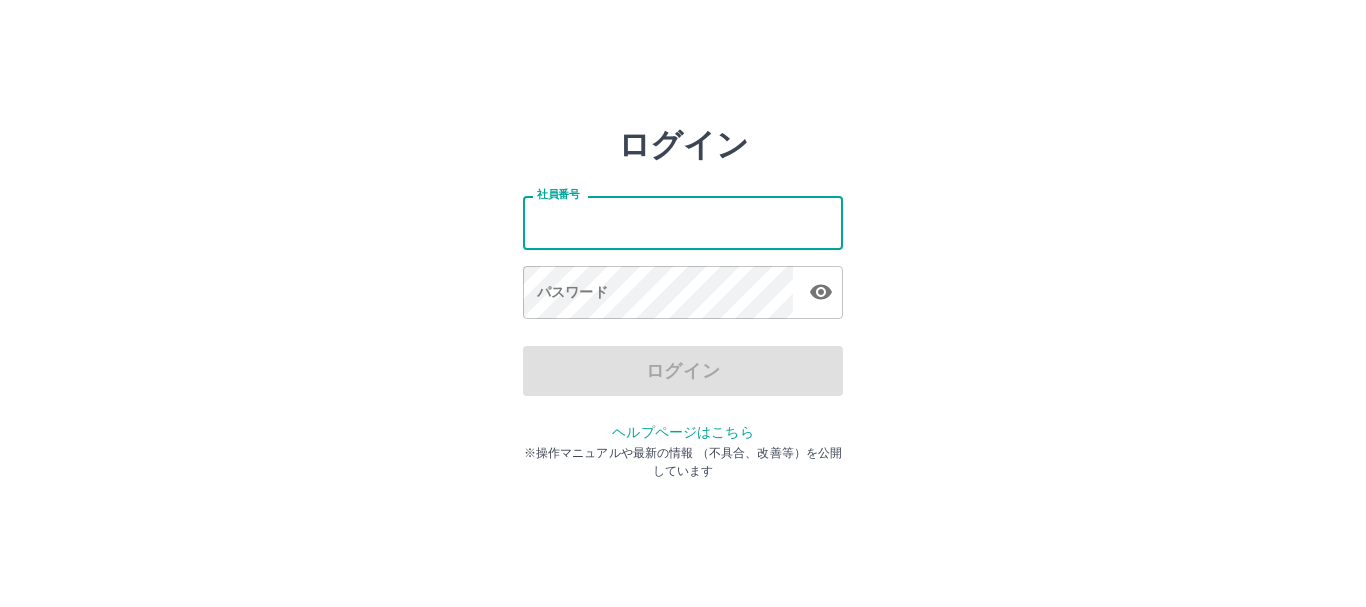 scroll, scrollTop: 0, scrollLeft: 0, axis: both 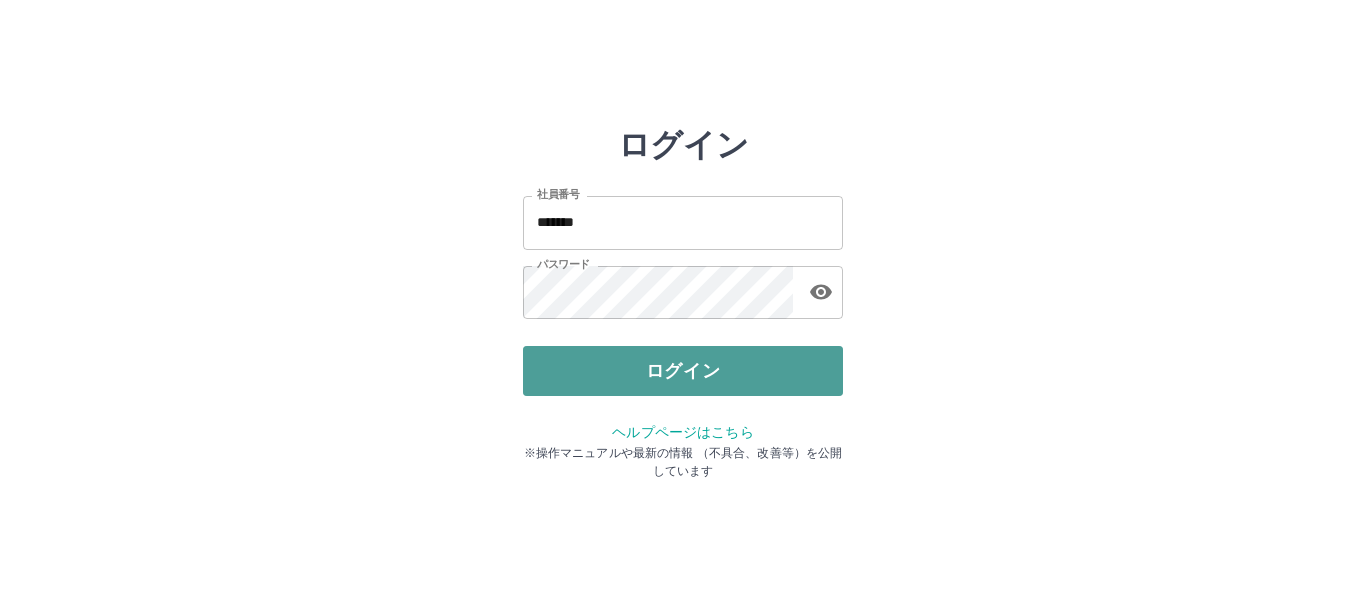 click on "ログイン" at bounding box center [683, 371] 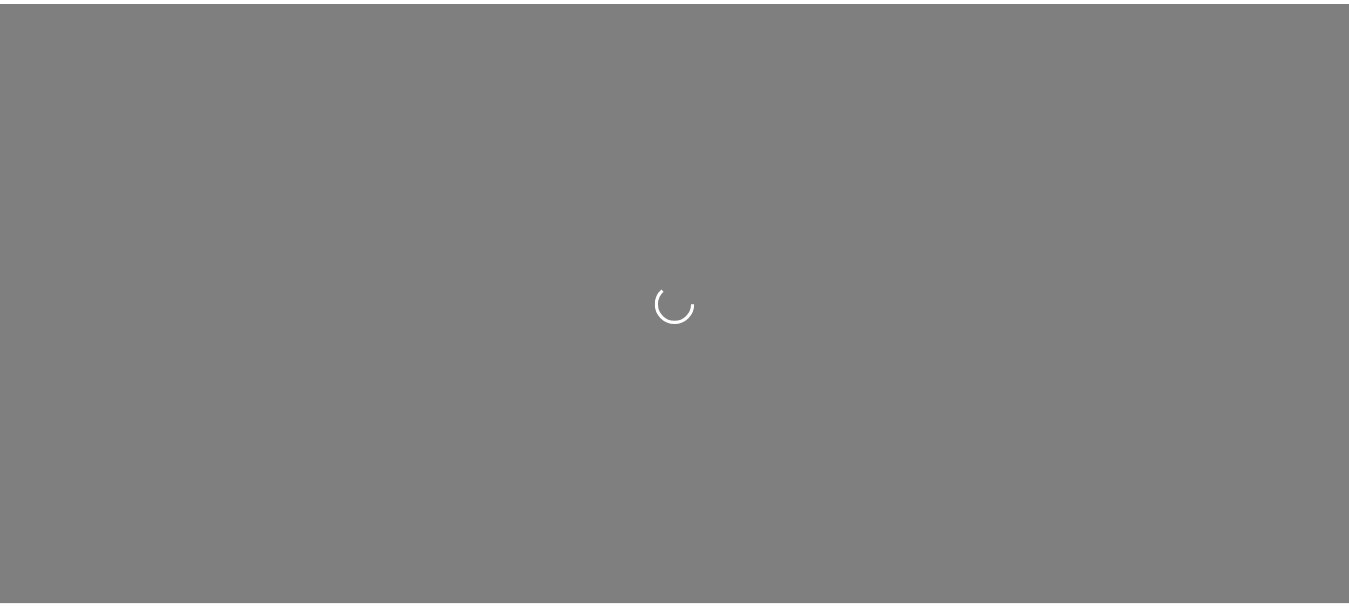 scroll, scrollTop: 0, scrollLeft: 0, axis: both 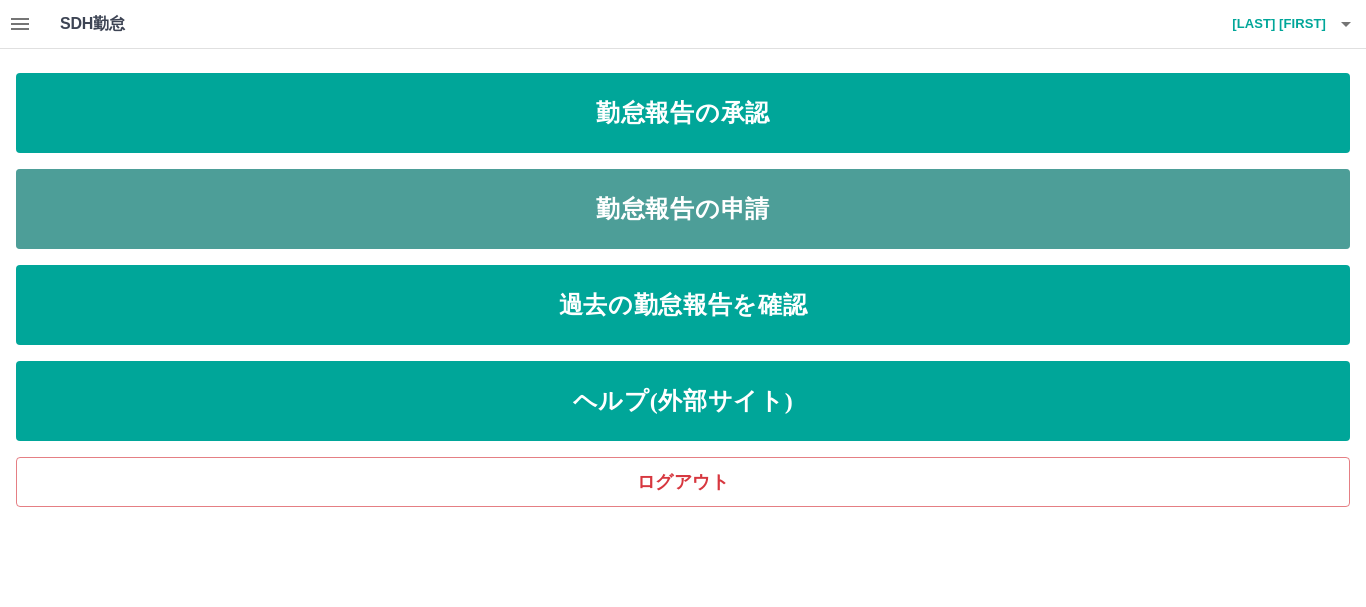 click on "勤怠報告の申請" at bounding box center (683, 209) 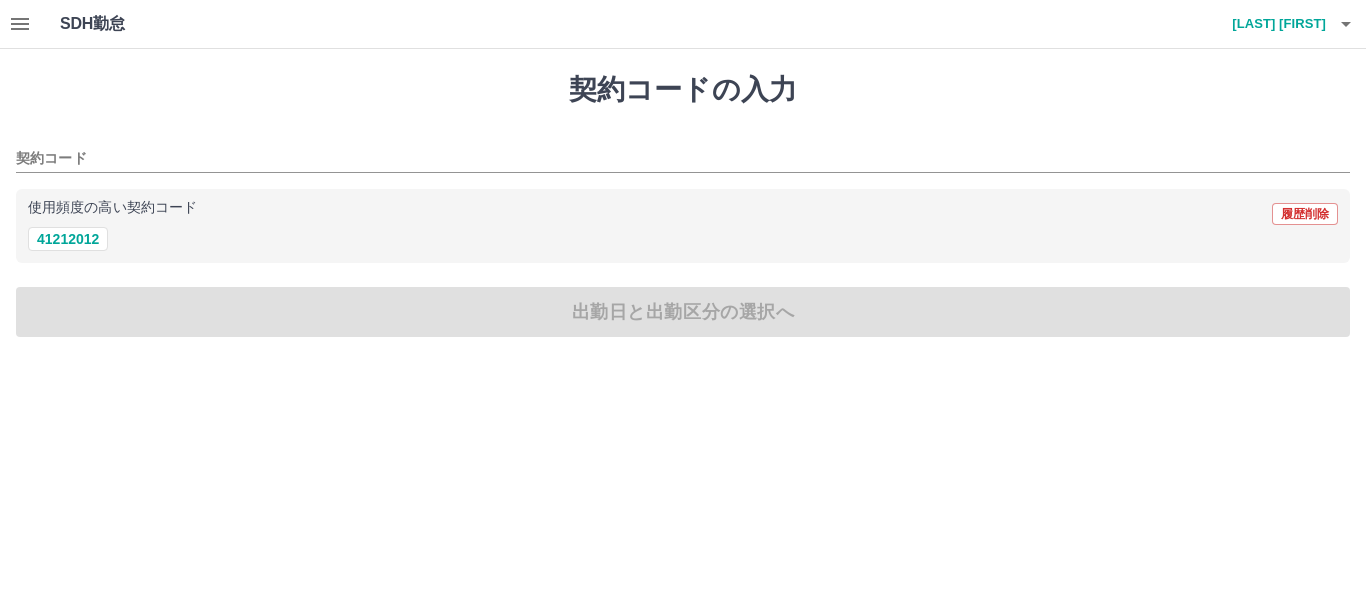 click 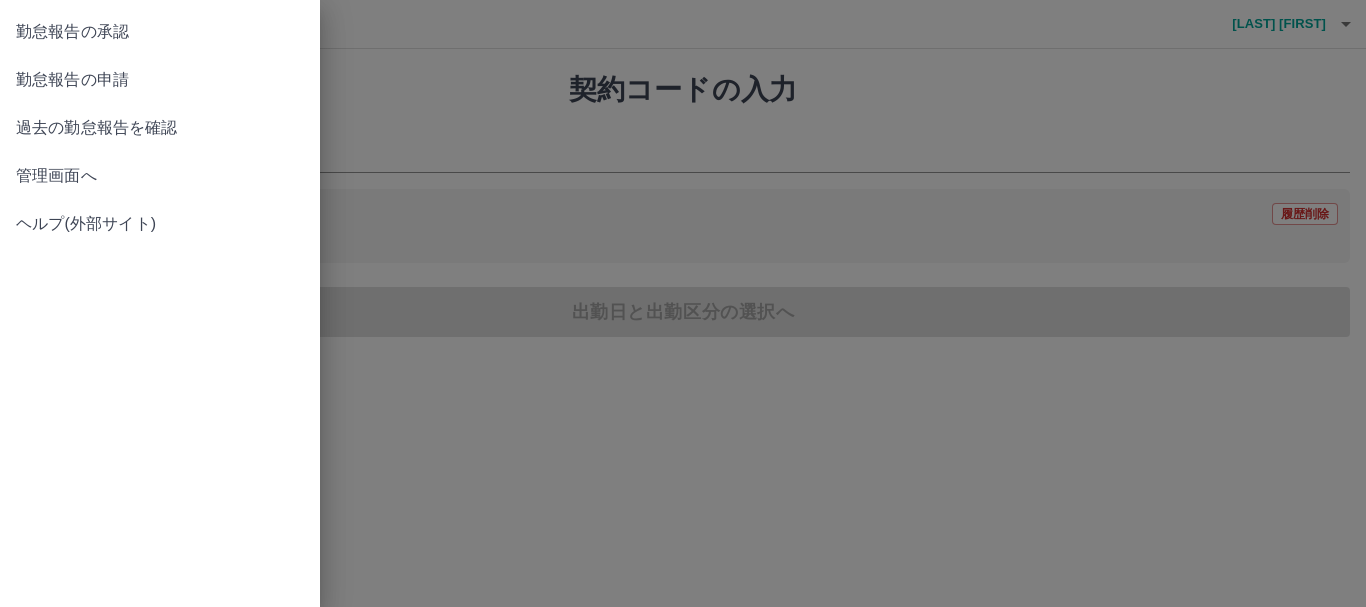 click on "勤怠報告の承認" at bounding box center [160, 32] 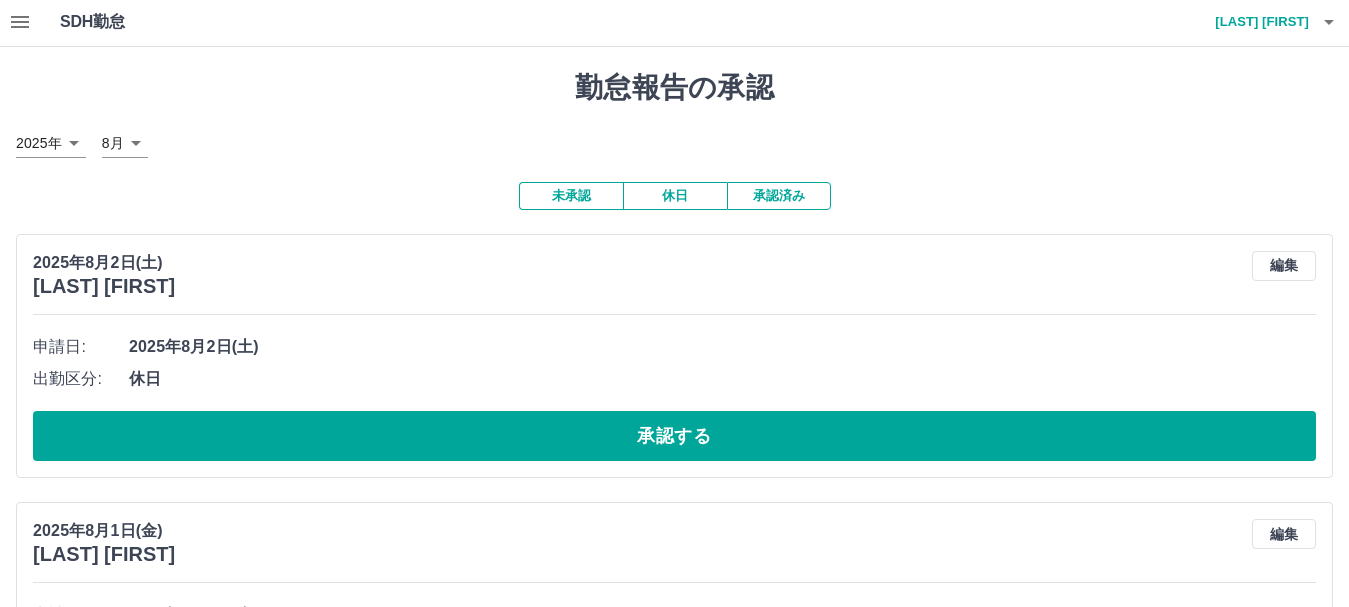 scroll, scrollTop: 0, scrollLeft: 0, axis: both 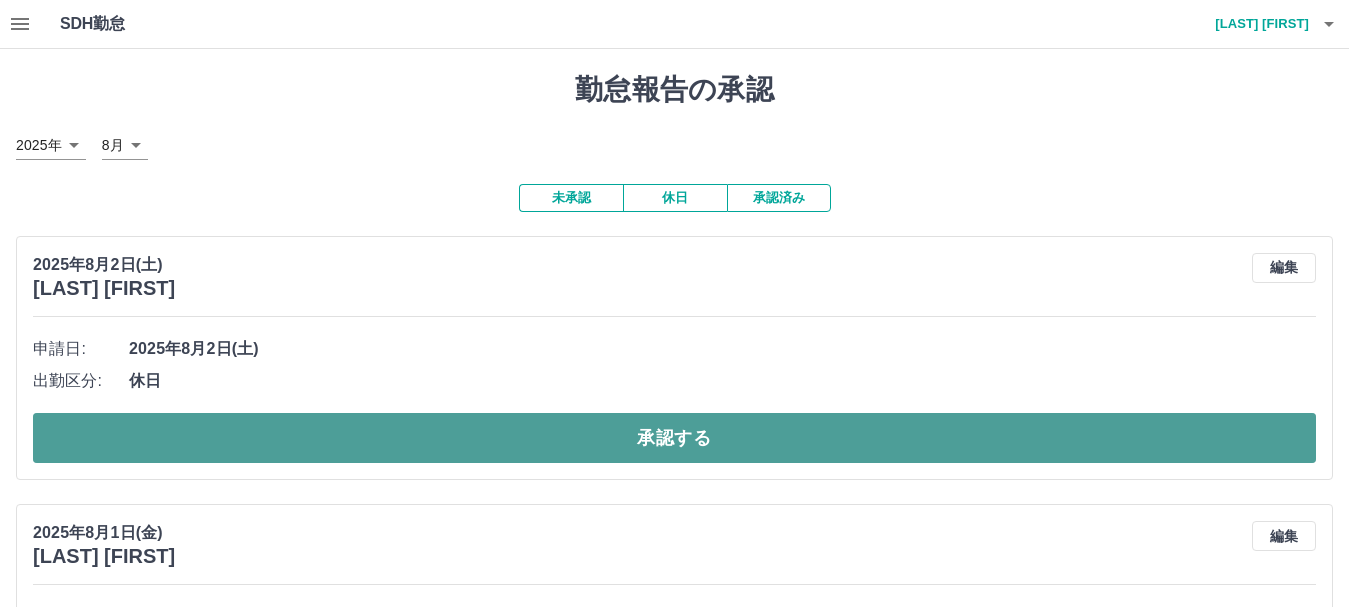 click on "承認する" at bounding box center (674, 438) 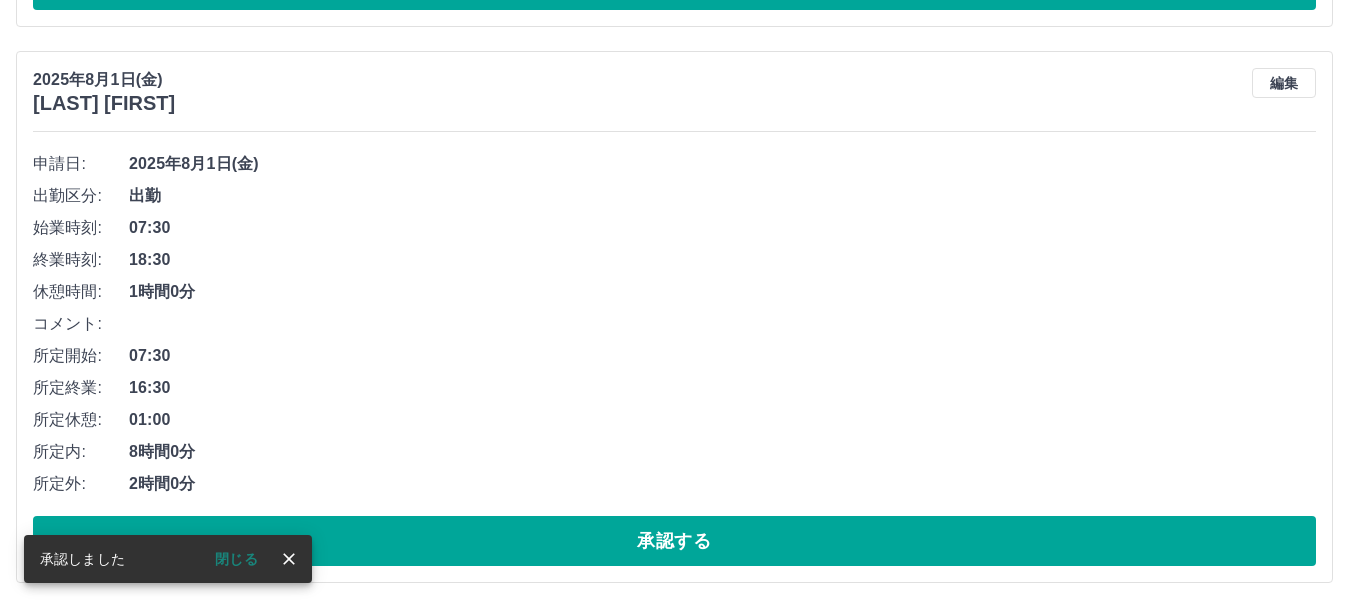 scroll, scrollTop: 743, scrollLeft: 0, axis: vertical 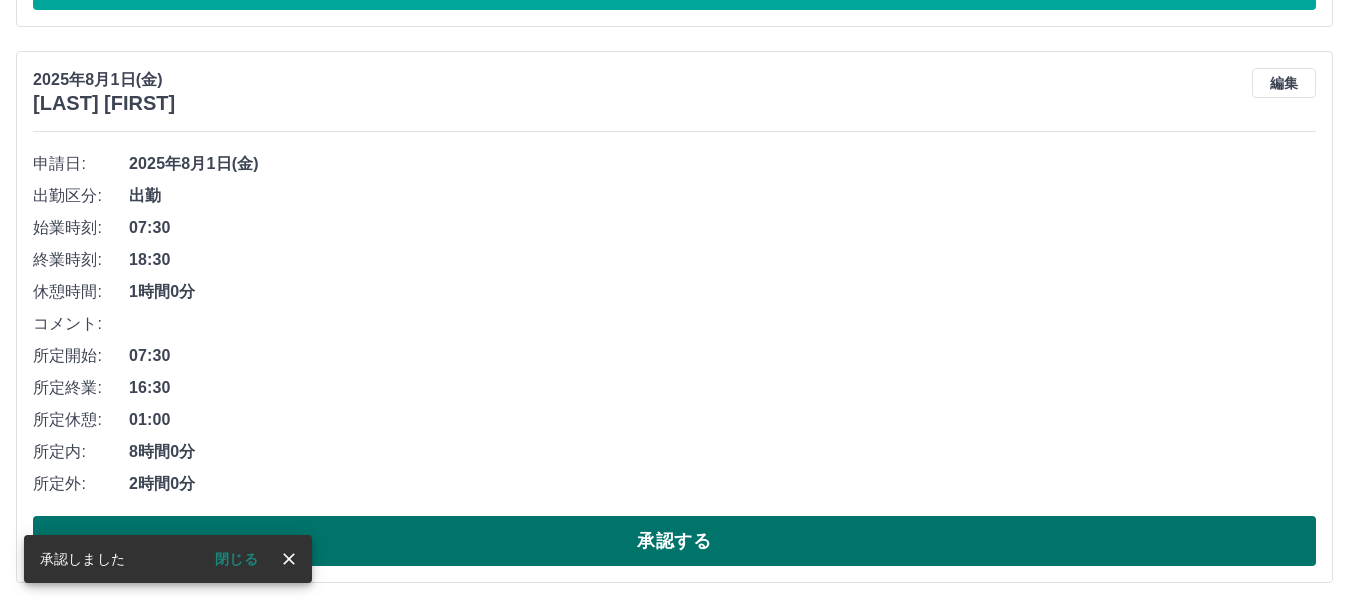 click on "承認する" at bounding box center [674, 541] 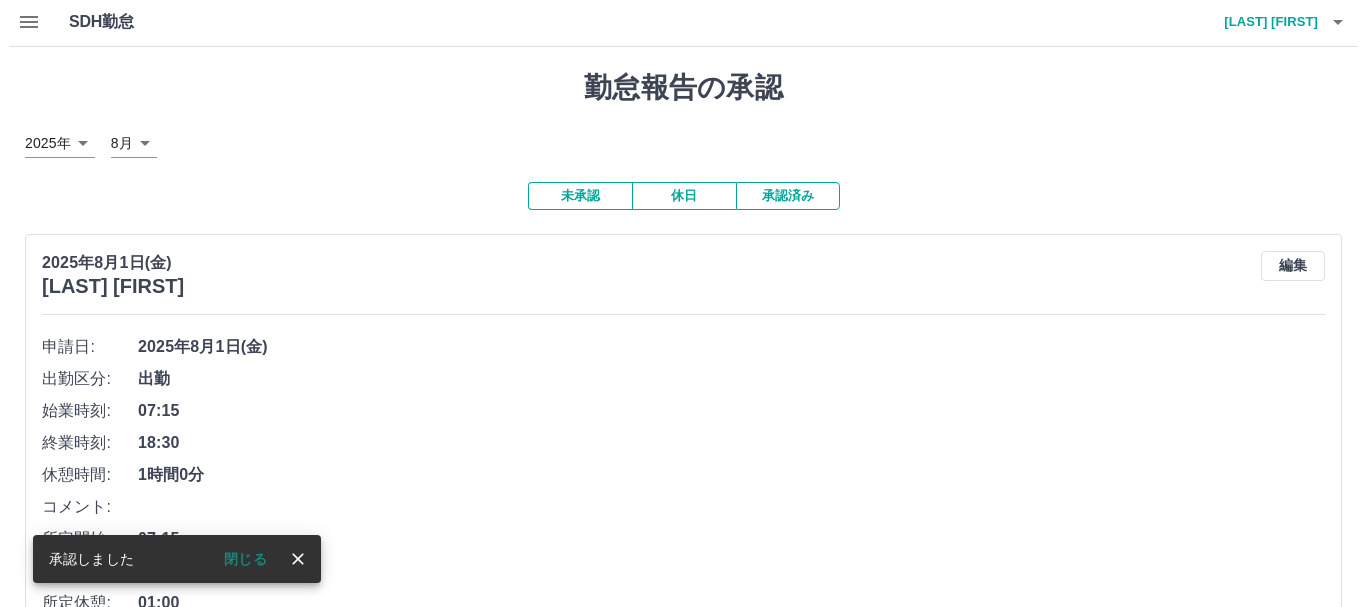 scroll, scrollTop: 0, scrollLeft: 0, axis: both 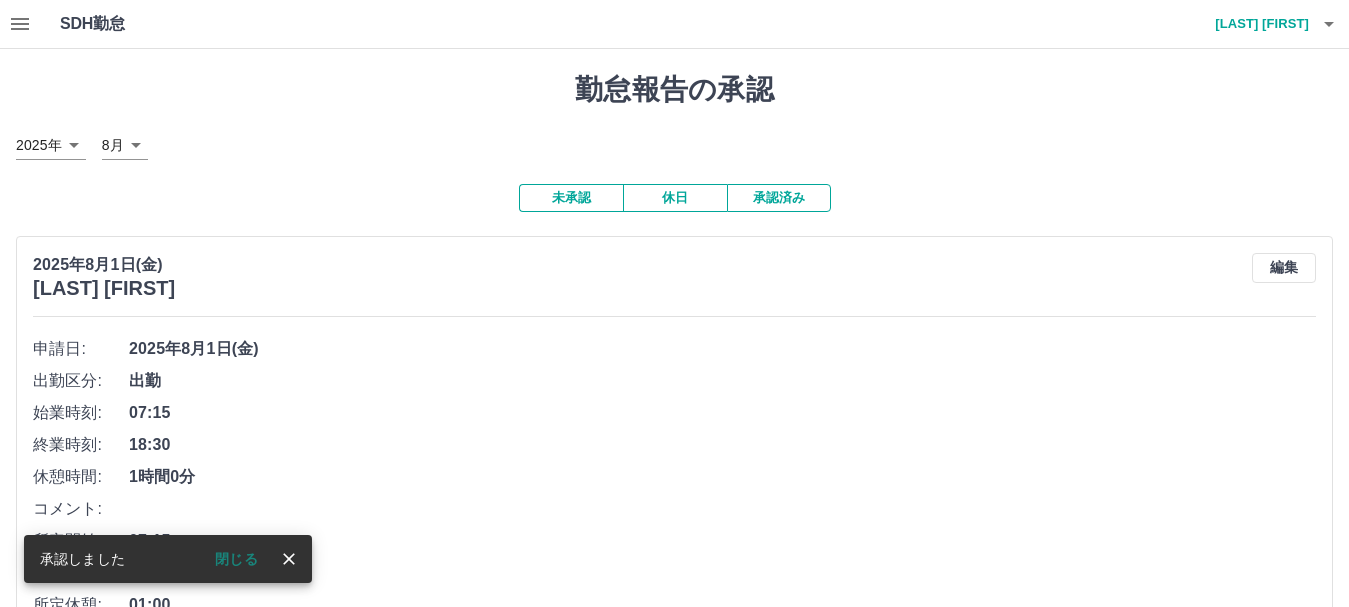 click 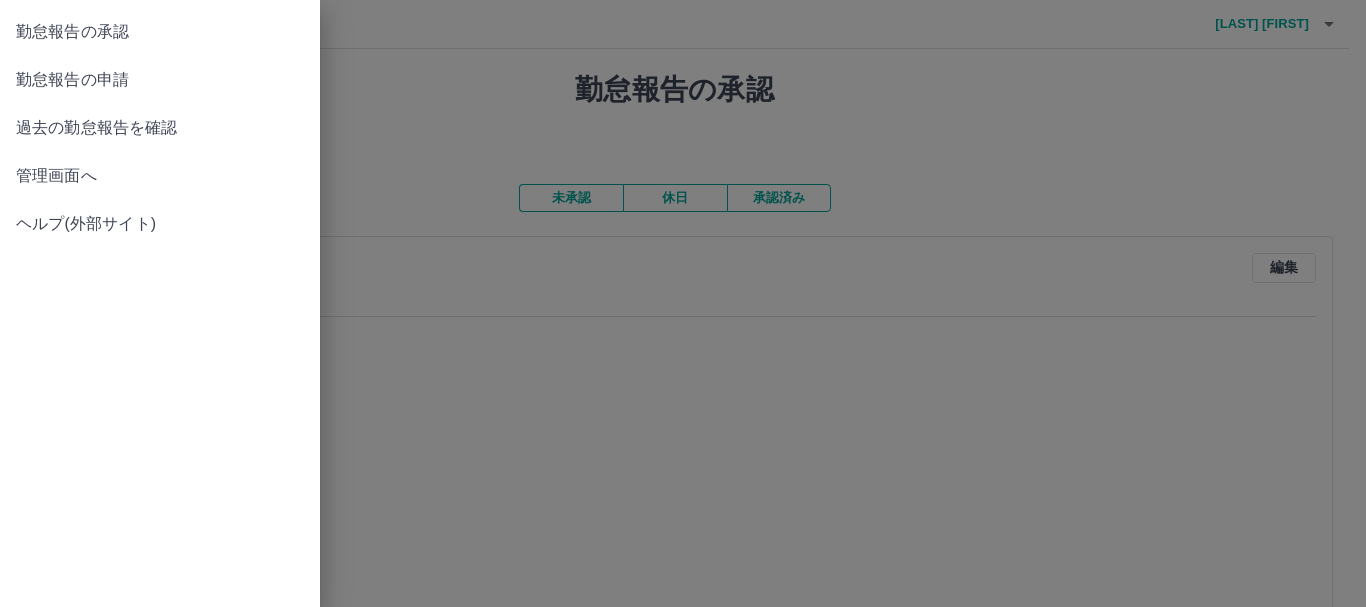 click on "勤怠報告の申請" at bounding box center (160, 80) 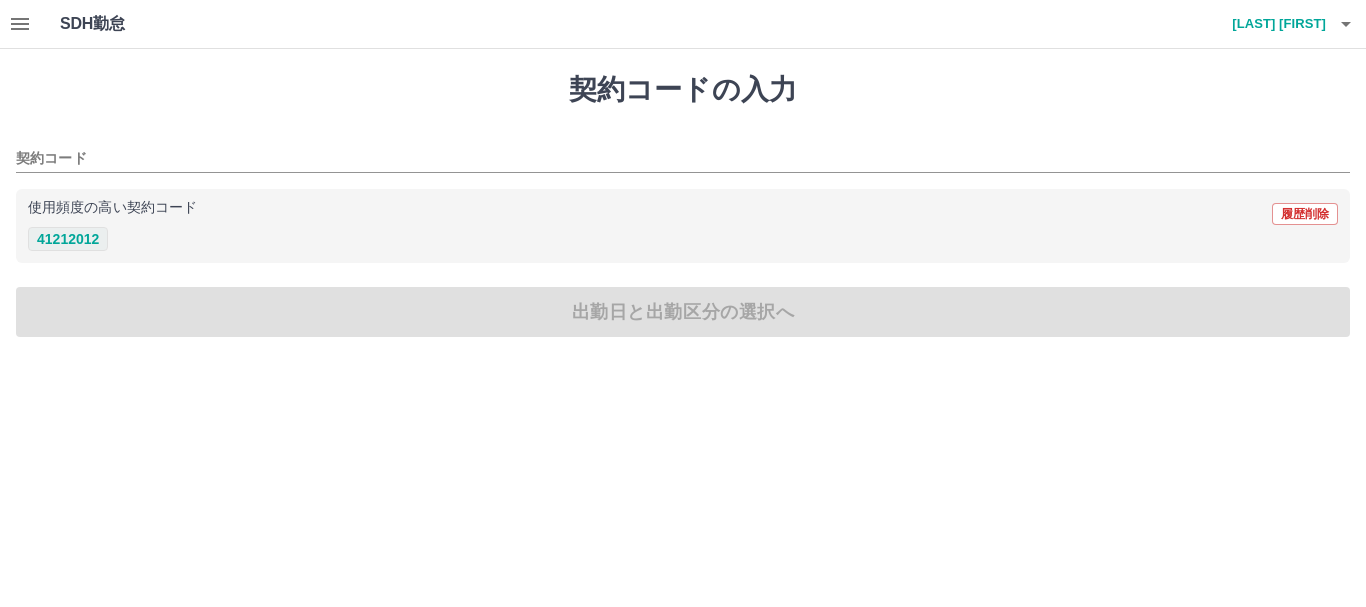 click on "41212012" at bounding box center [68, 239] 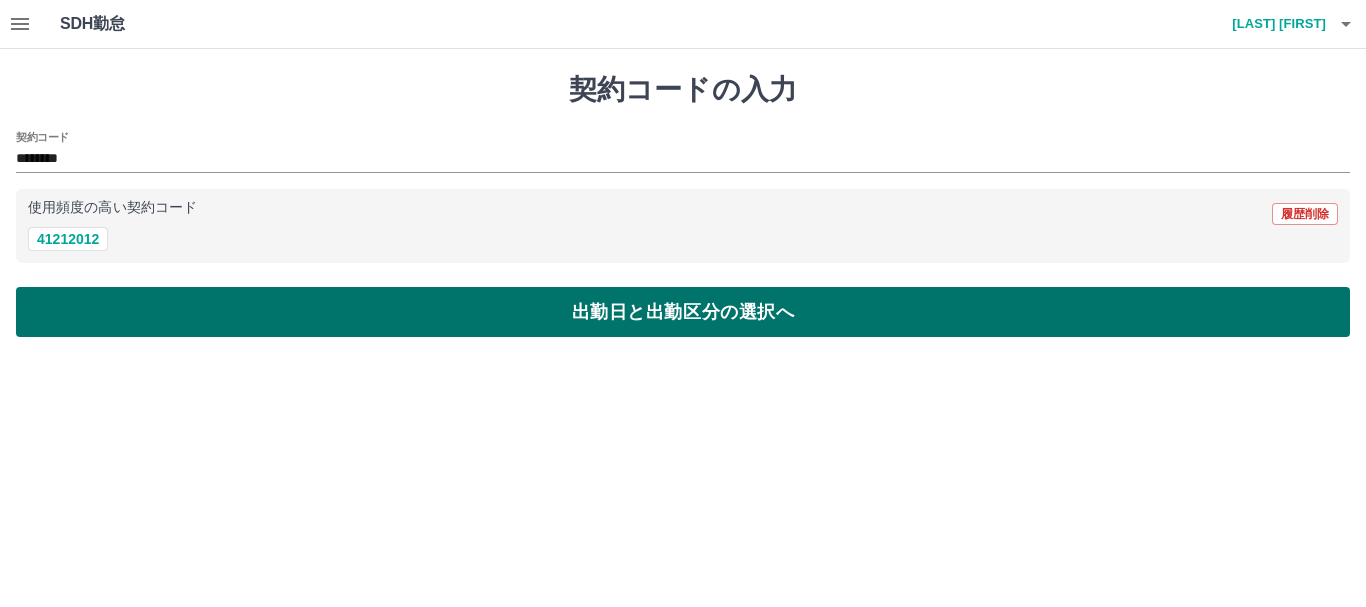 click on "出勤日と出勤区分の選択へ" at bounding box center [683, 312] 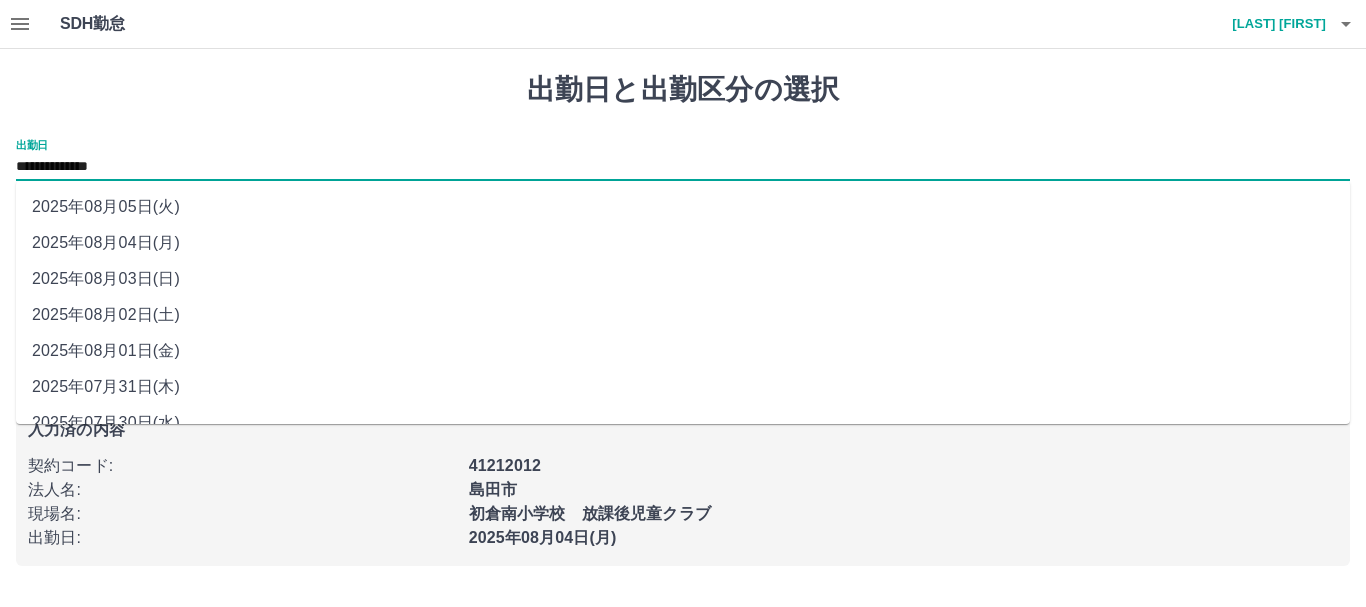 click on "**********" at bounding box center [683, 167] 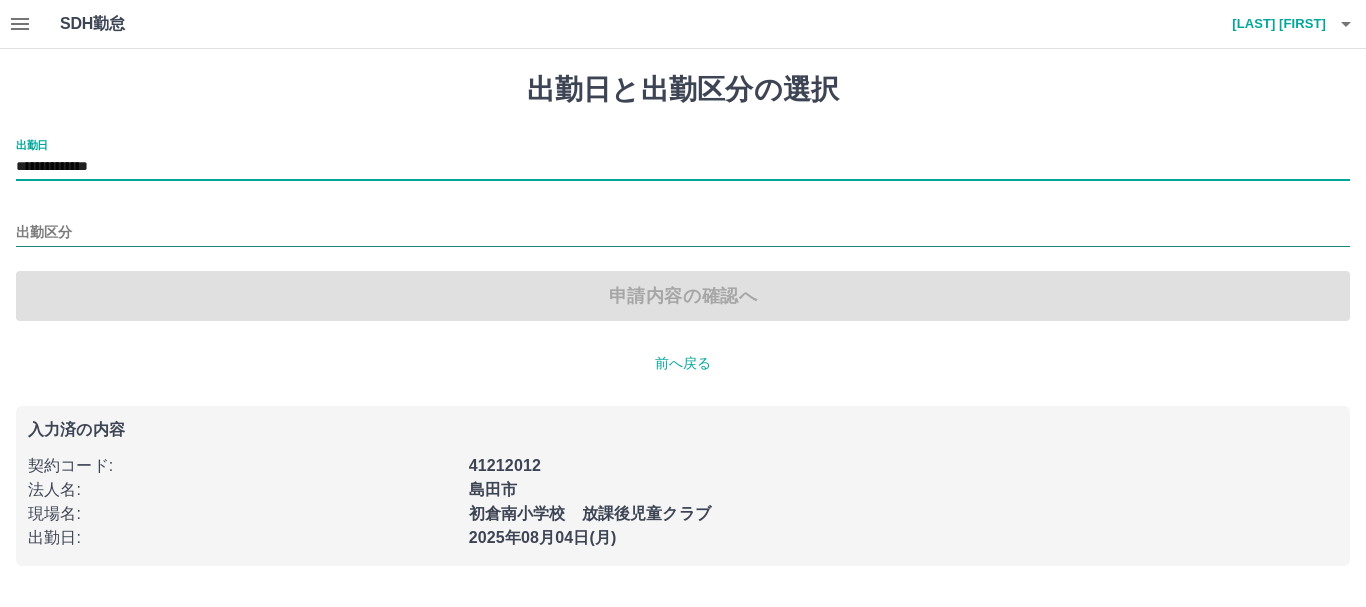 click on "出勤区分" at bounding box center (683, 233) 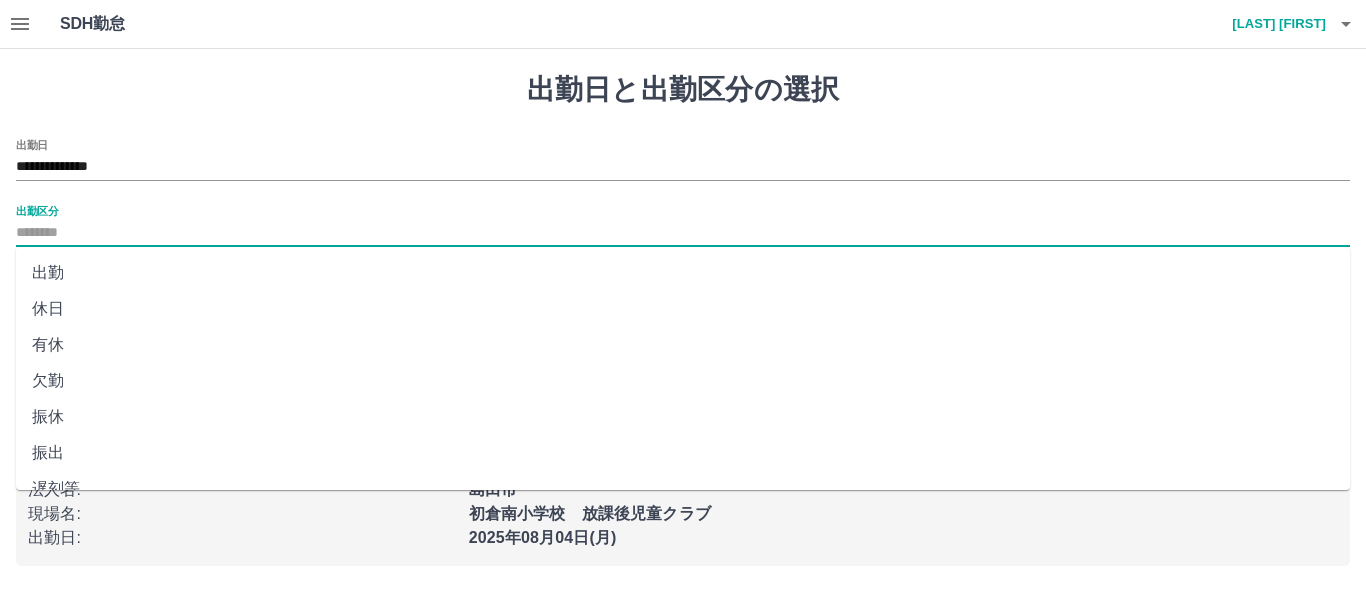 click on "休日" at bounding box center [683, 309] 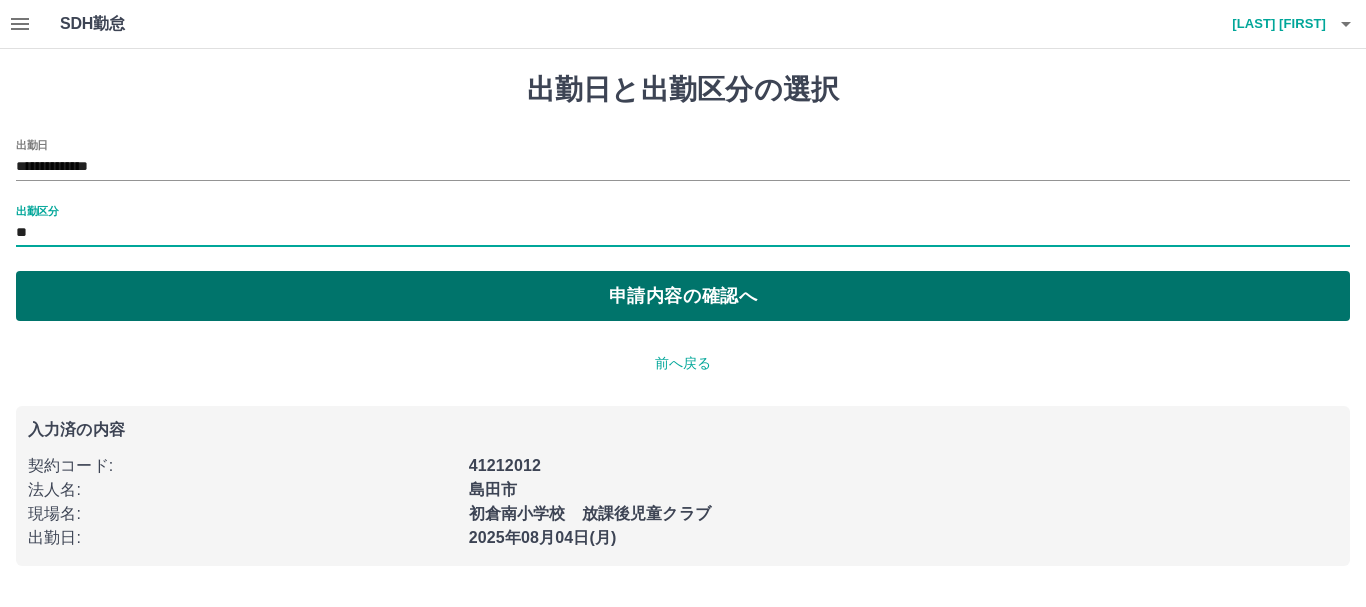 click on "申請内容の確認へ" at bounding box center [683, 296] 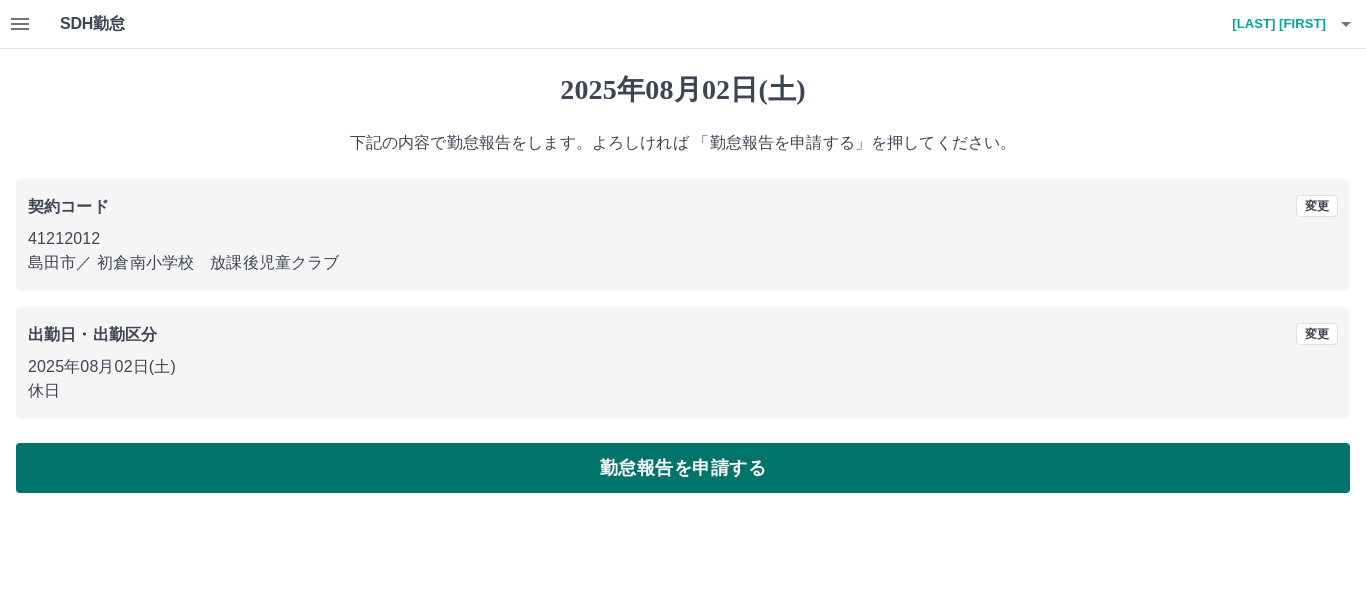 click on "勤怠報告を申請する" at bounding box center (683, 468) 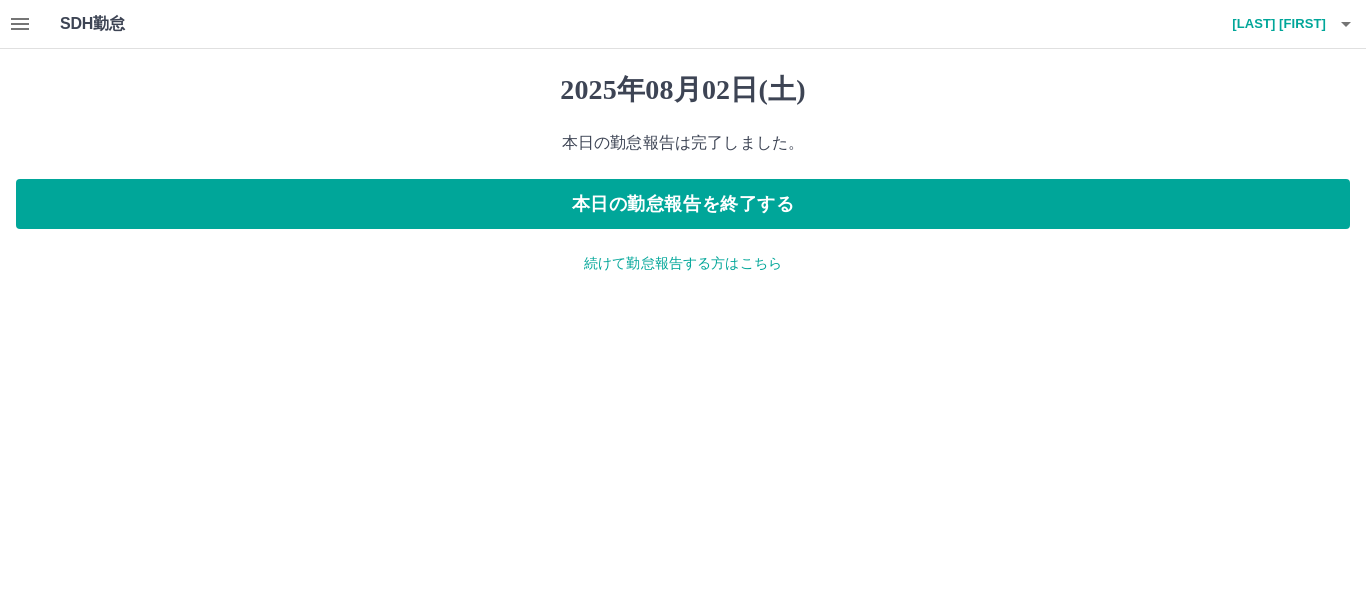 click on "続けて勤怠報告する方はこちら" at bounding box center [683, 263] 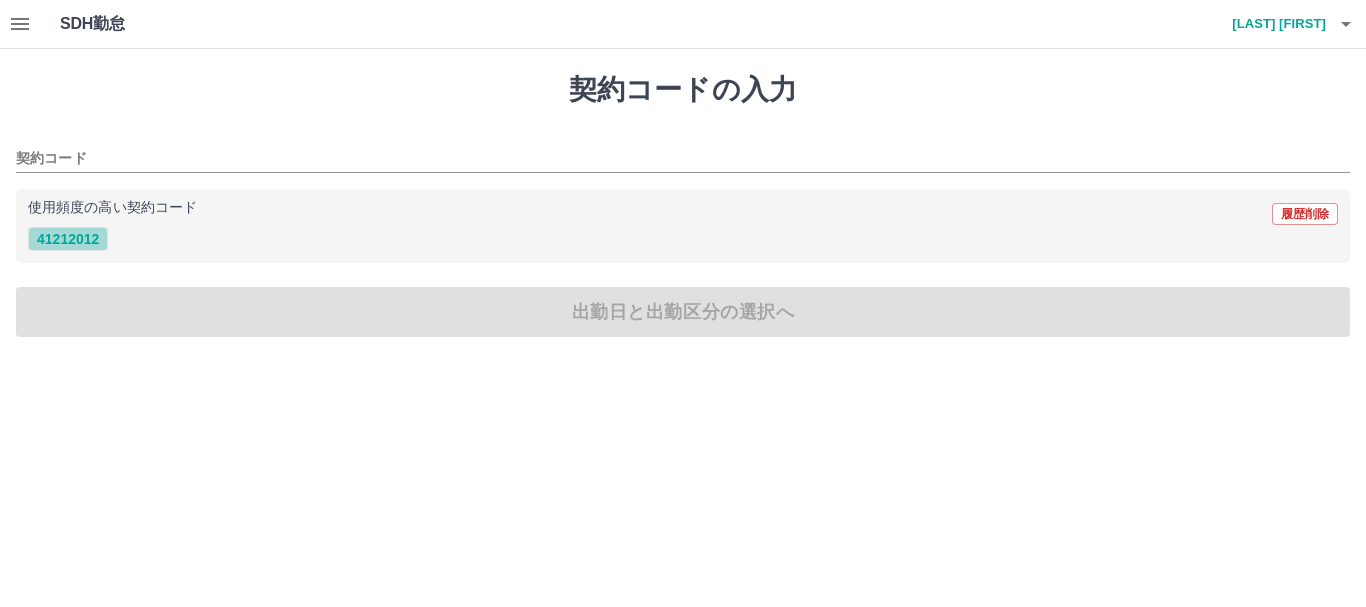 click on "41212012" at bounding box center [68, 239] 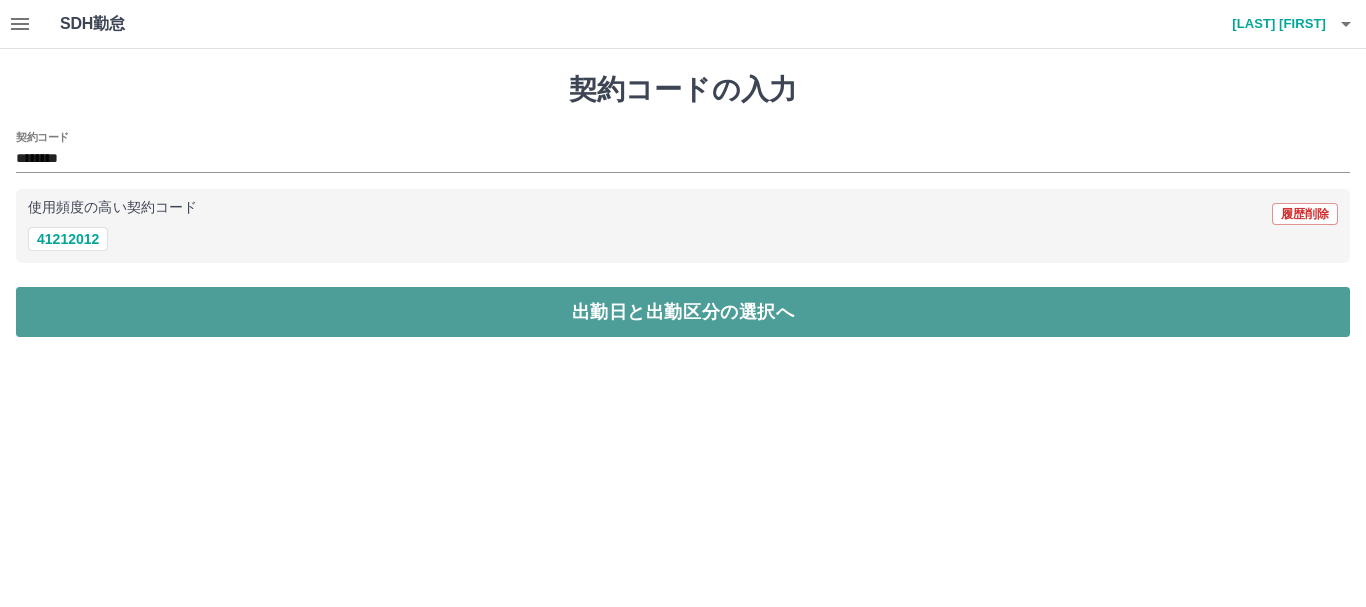 click on "出勤日と出勤区分の選択へ" at bounding box center [683, 312] 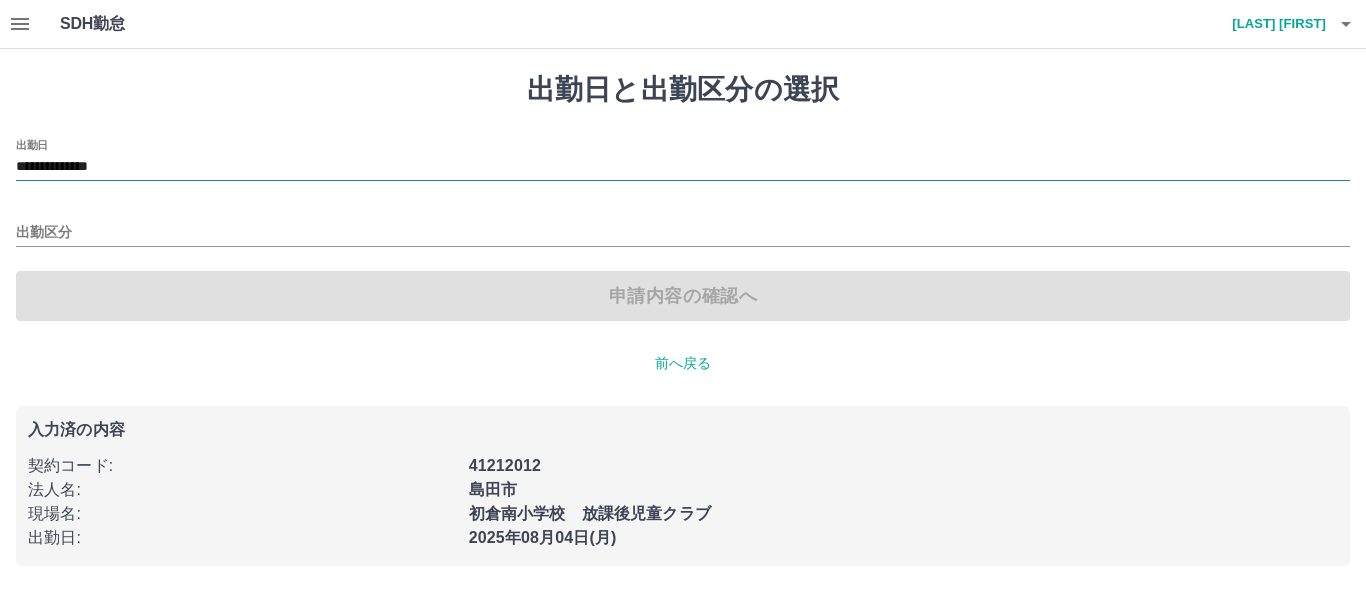 click on "**********" at bounding box center [683, 167] 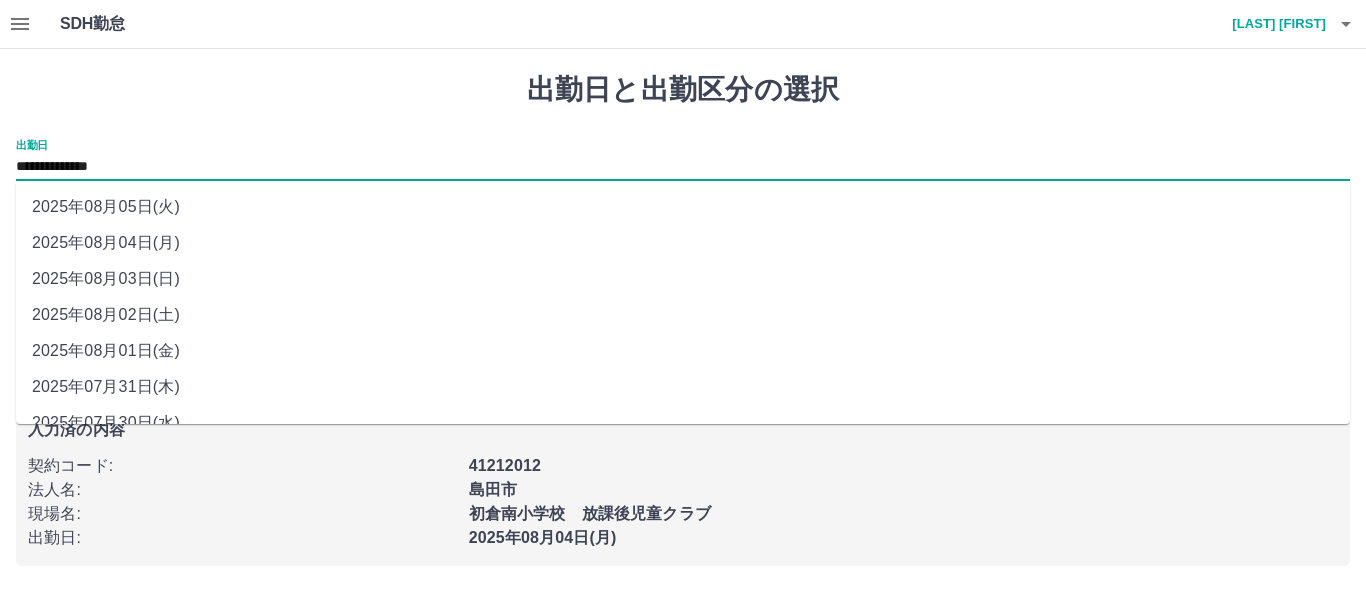 click on "2025年08月03日(日)" at bounding box center (683, 279) 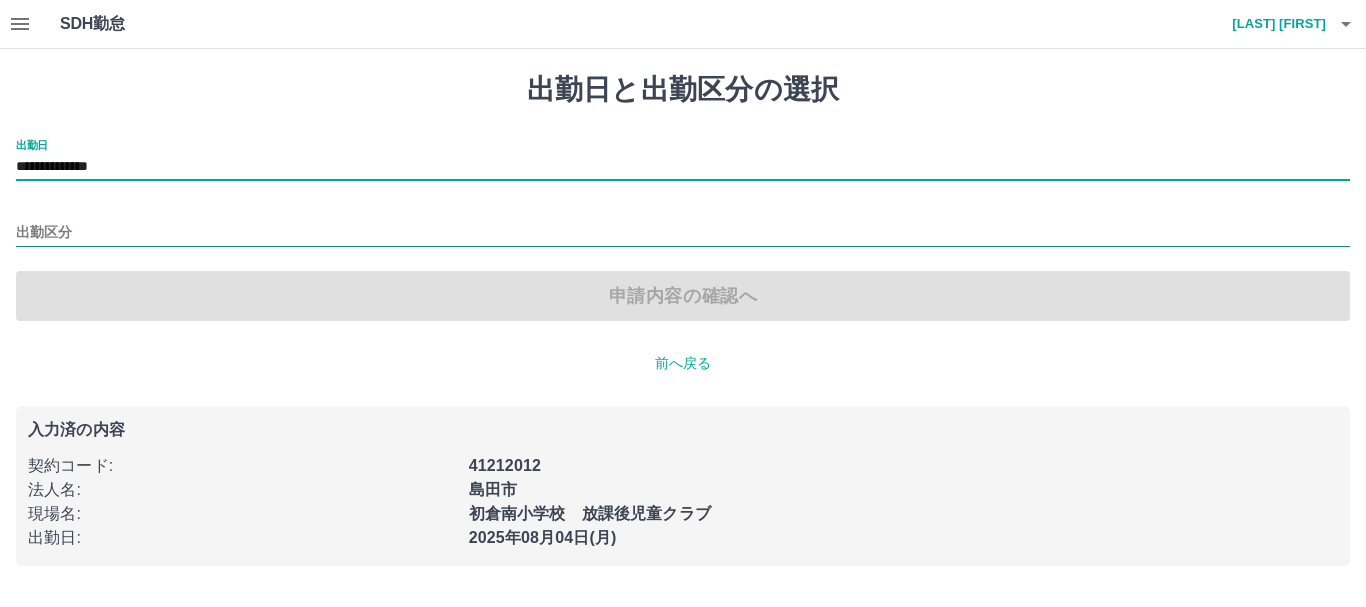 click on "出勤区分" at bounding box center (683, 233) 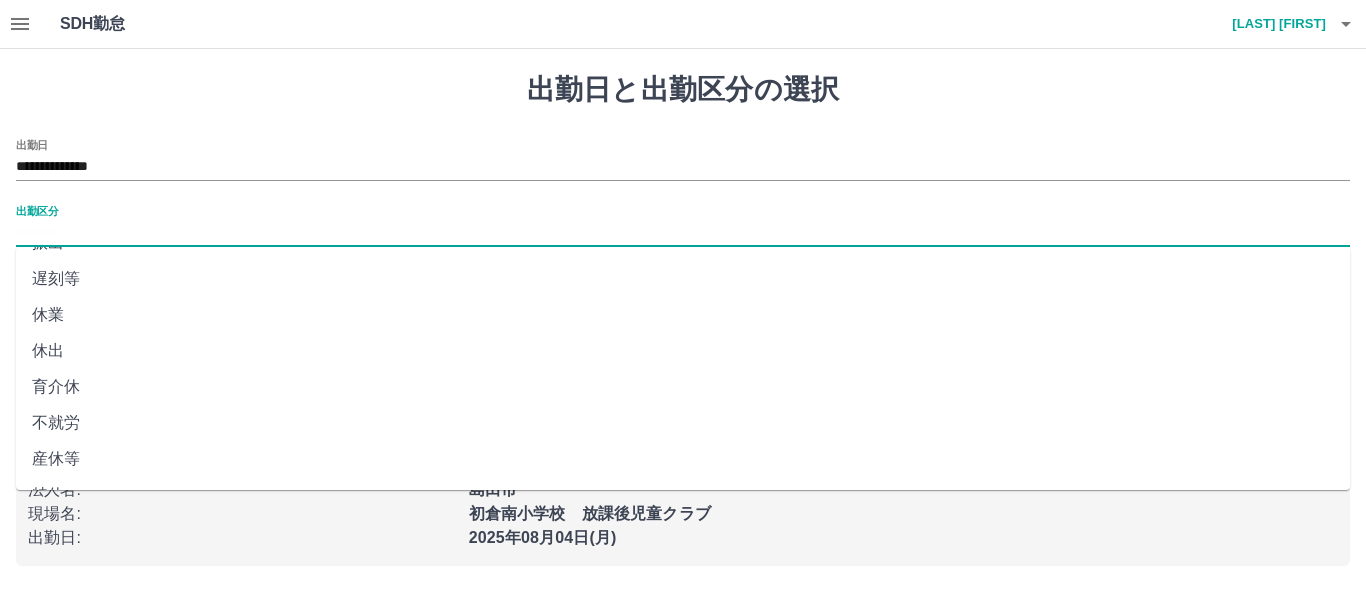 scroll, scrollTop: 421, scrollLeft: 0, axis: vertical 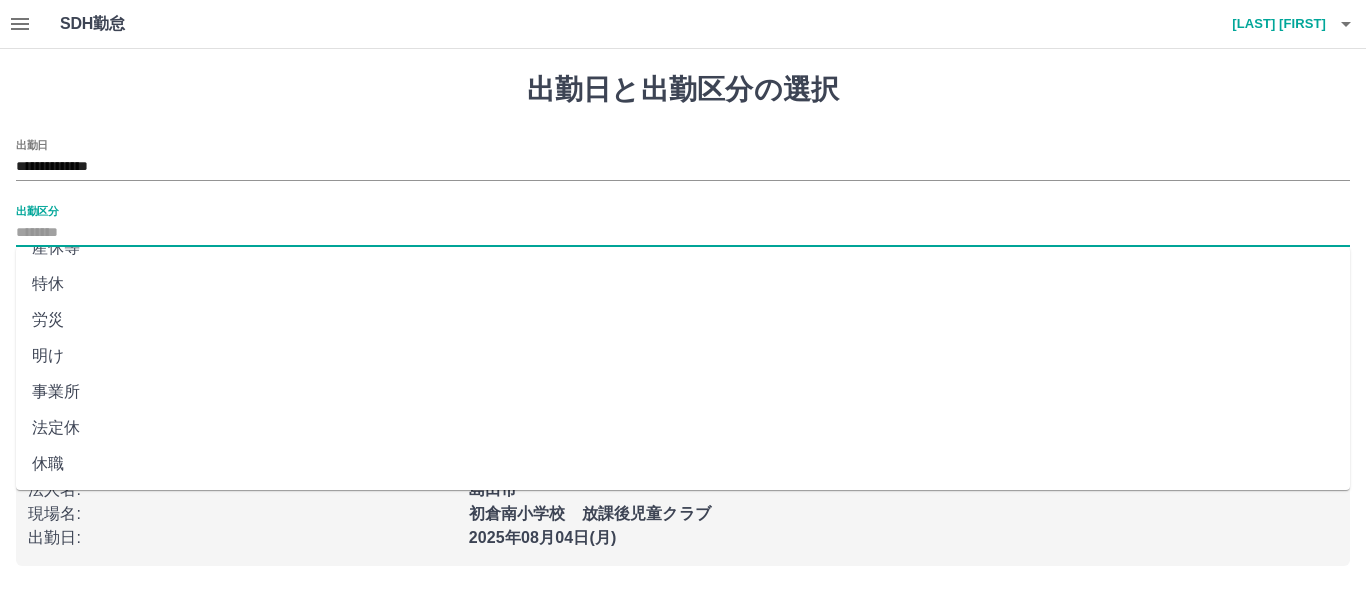 click on "法定休" at bounding box center [683, 428] 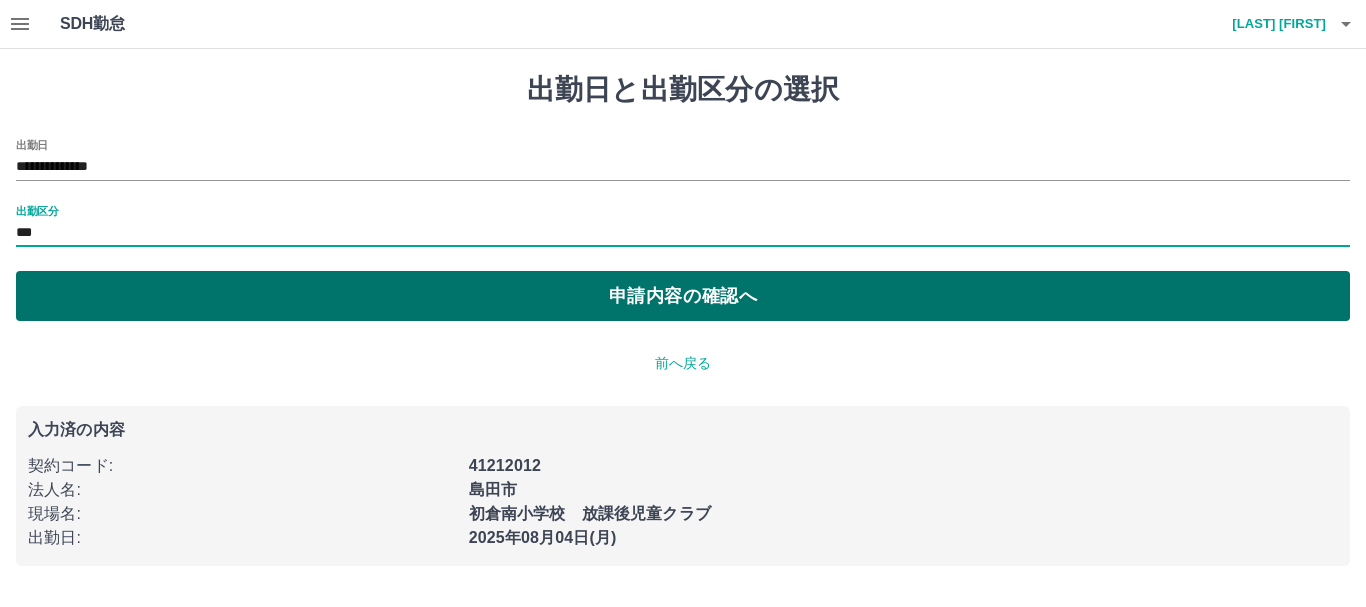 click on "申請内容の確認へ" at bounding box center [683, 296] 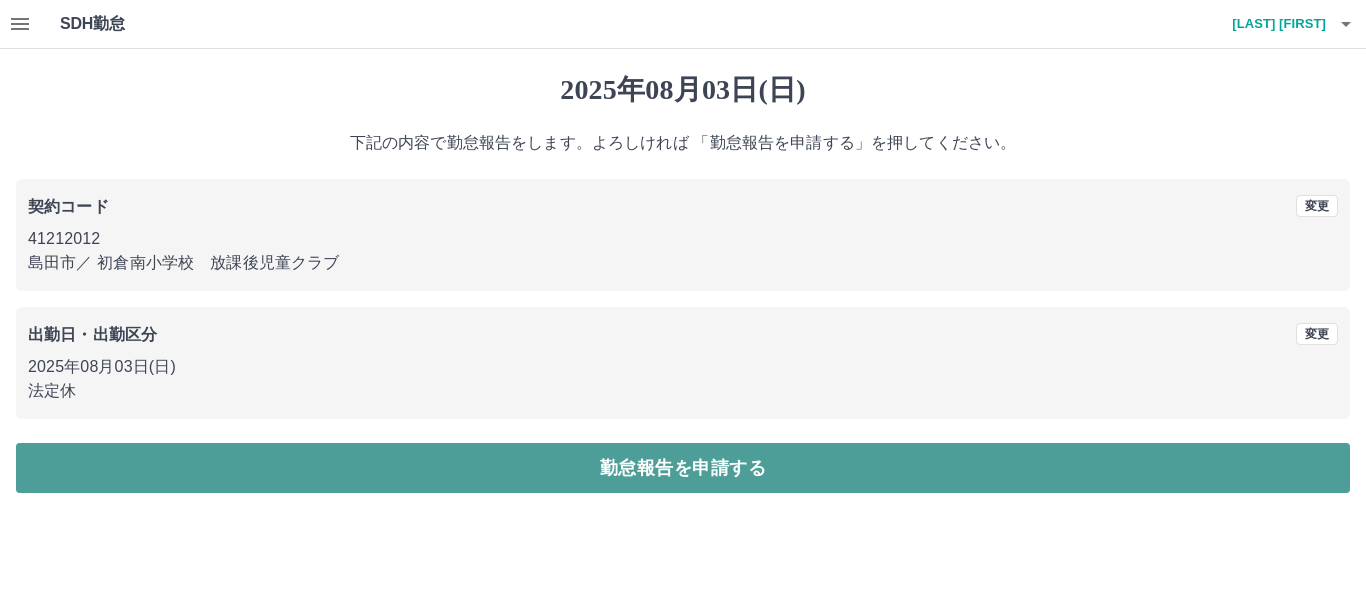 click on "勤怠報告を申請する" at bounding box center (683, 468) 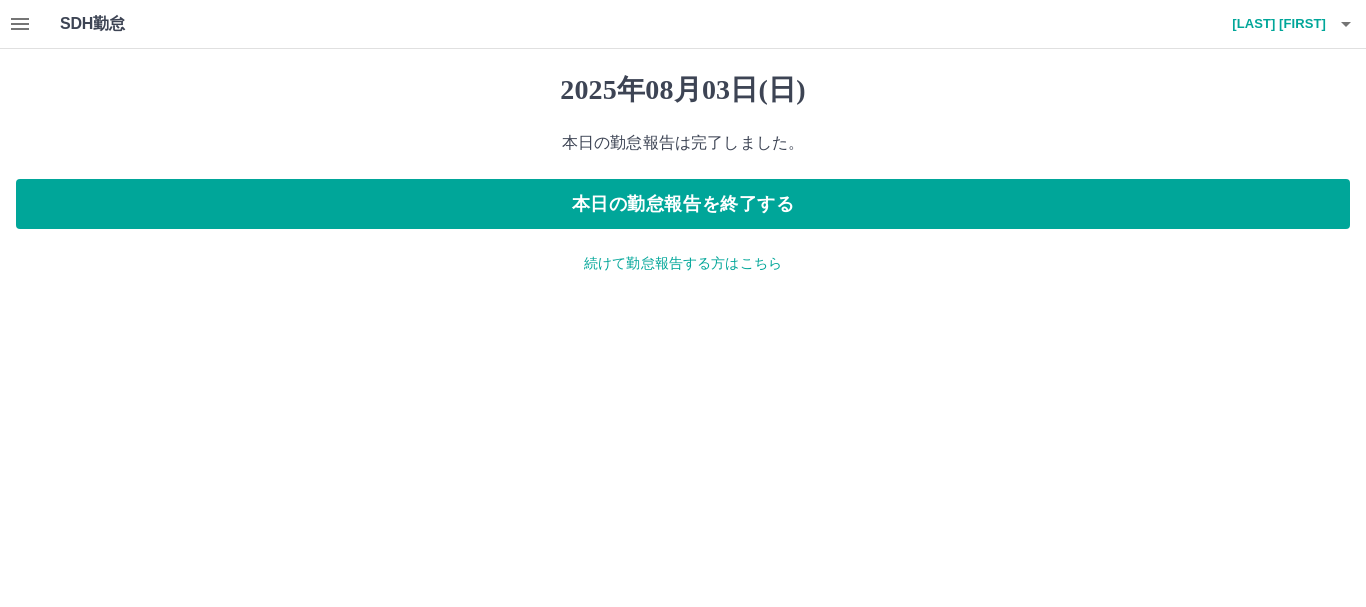 click on "続けて勤怠報告する方はこちら" at bounding box center (683, 263) 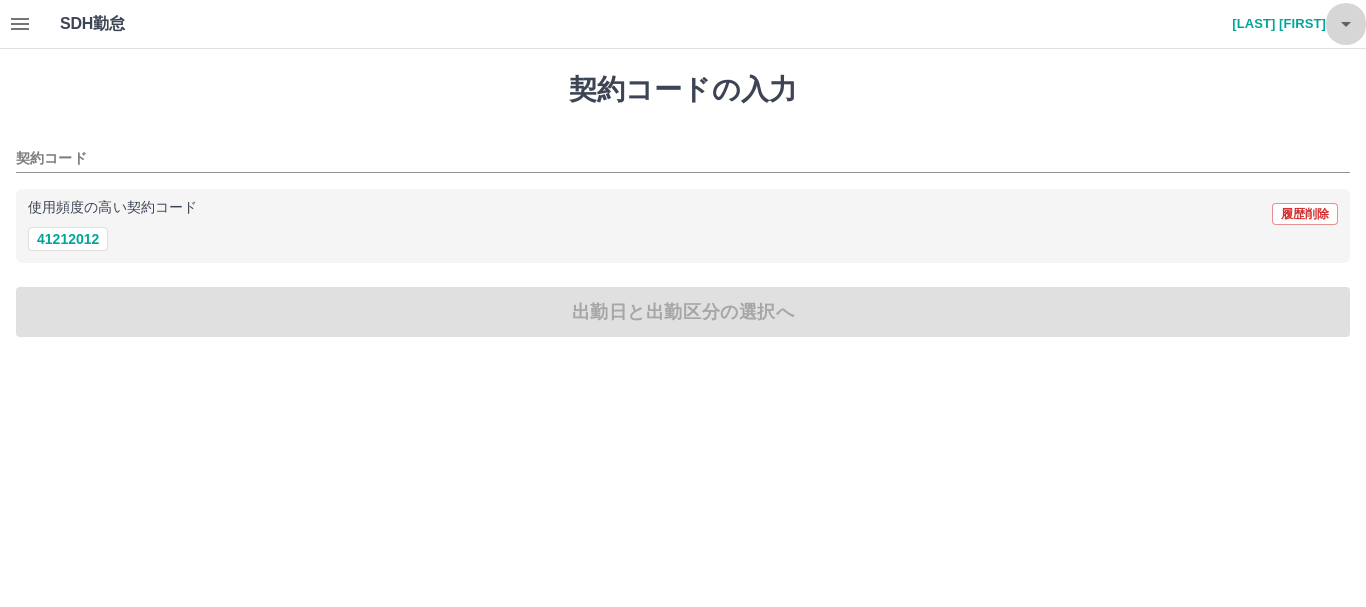 click 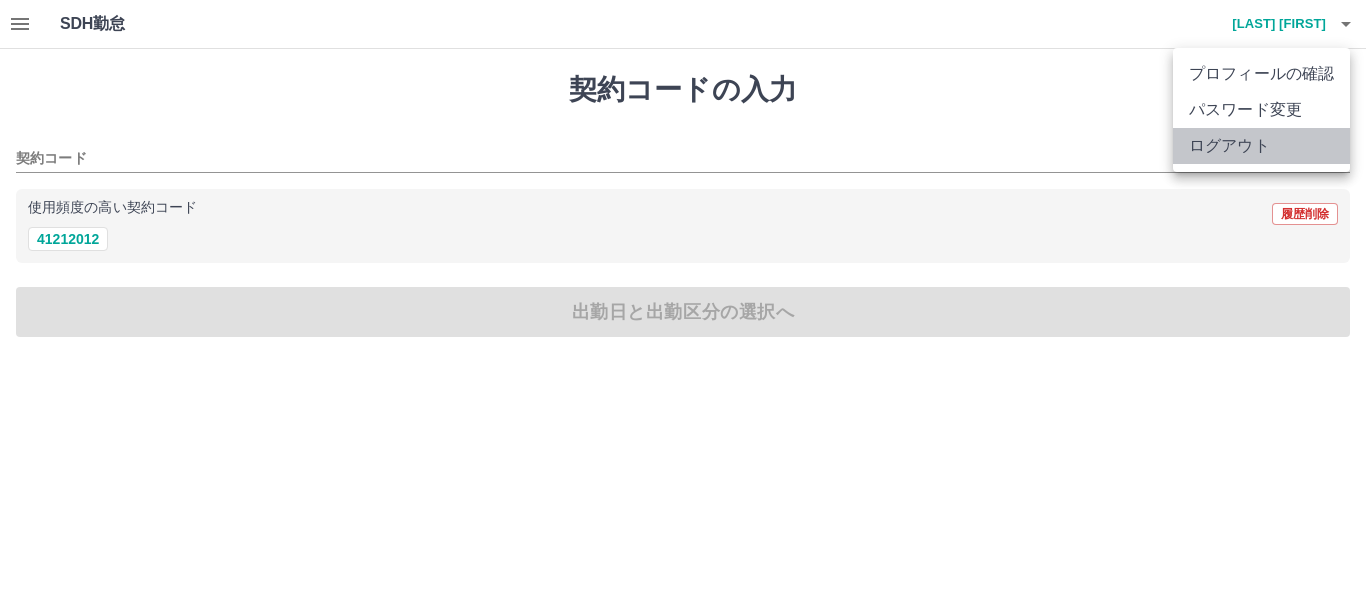 click on "ログアウト" at bounding box center (1261, 146) 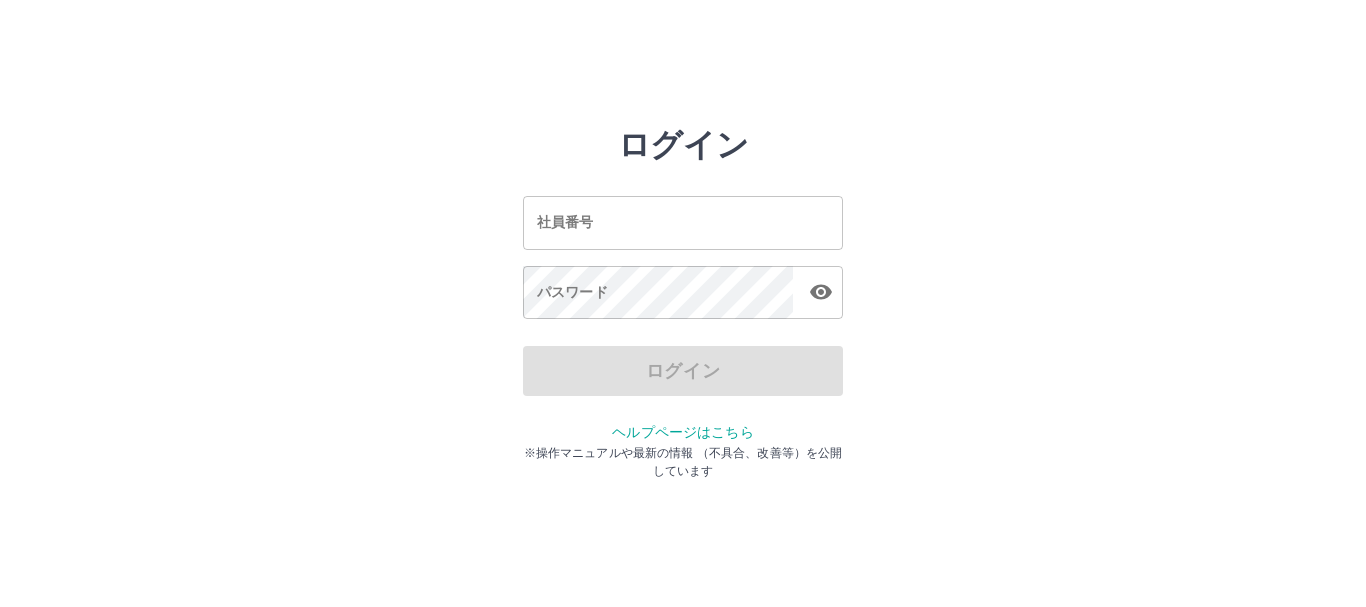 scroll, scrollTop: 0, scrollLeft: 0, axis: both 